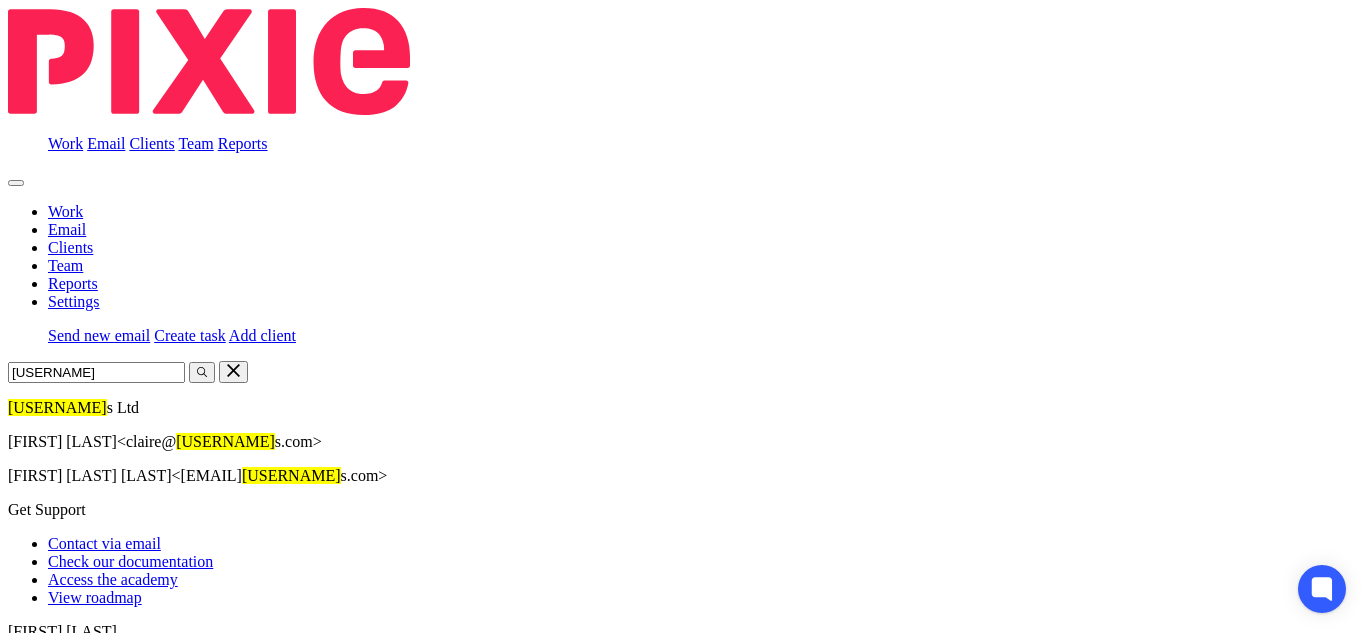scroll, scrollTop: 0, scrollLeft: 0, axis: both 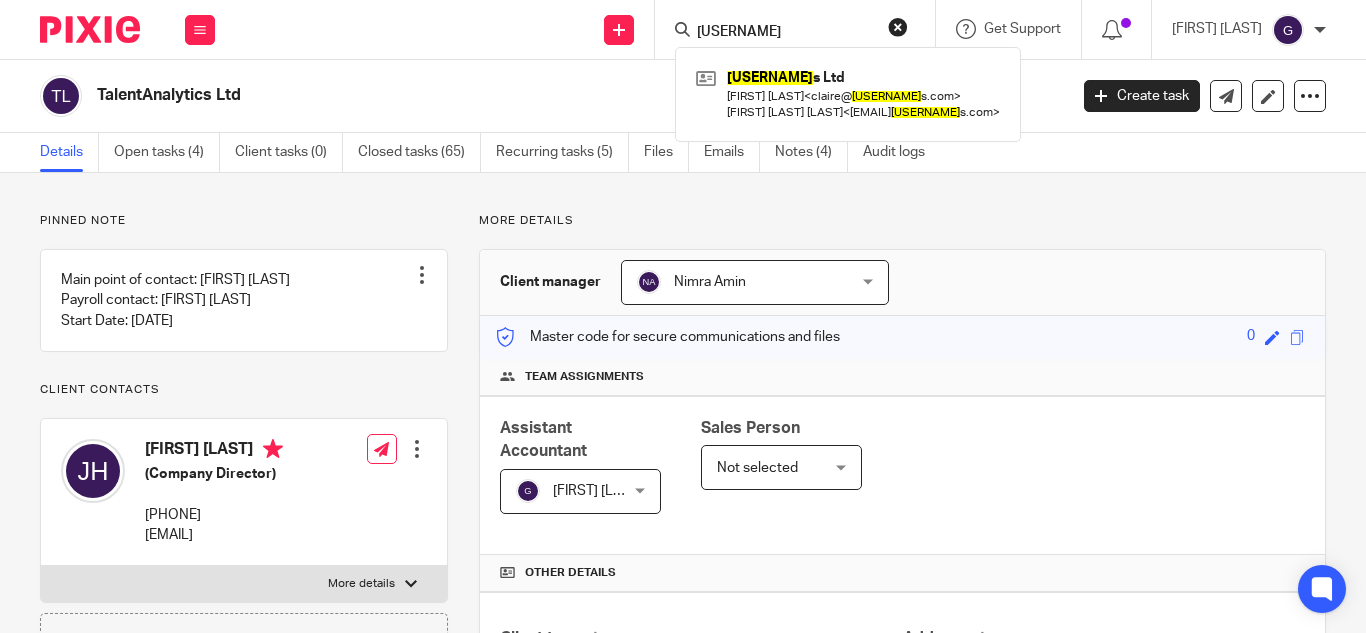 drag, startPoint x: 782, startPoint y: 32, endPoint x: 665, endPoint y: 21, distance: 117.51595 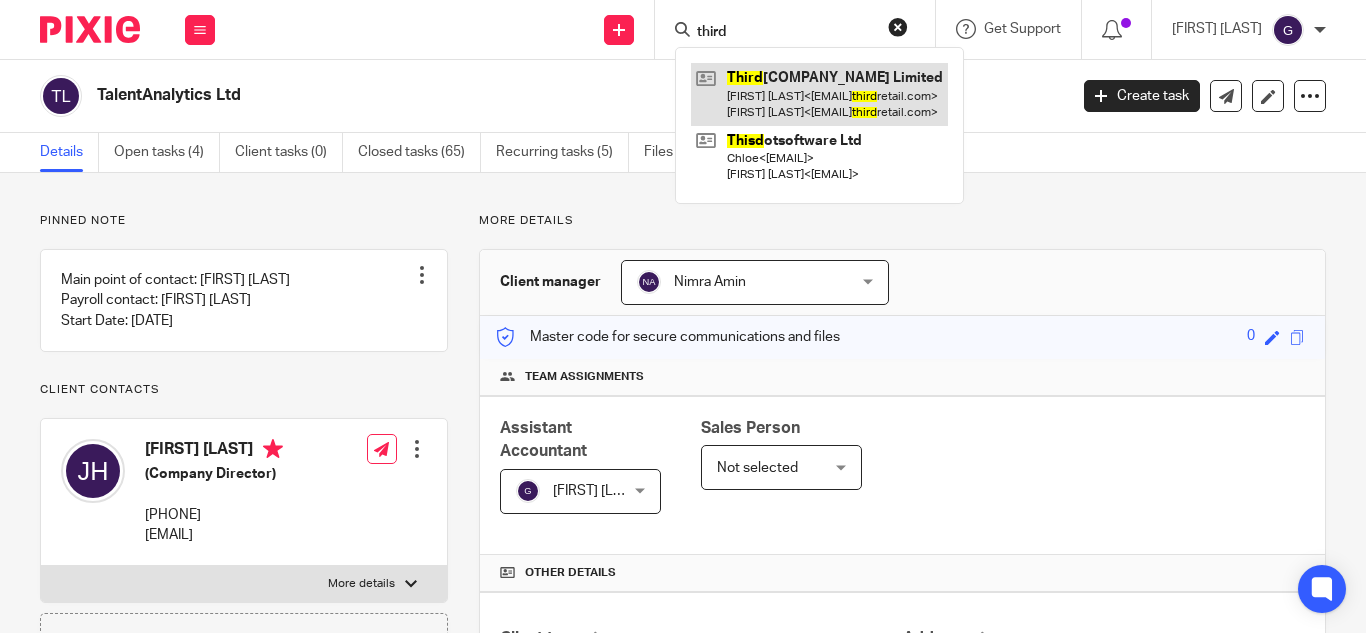 type on "third" 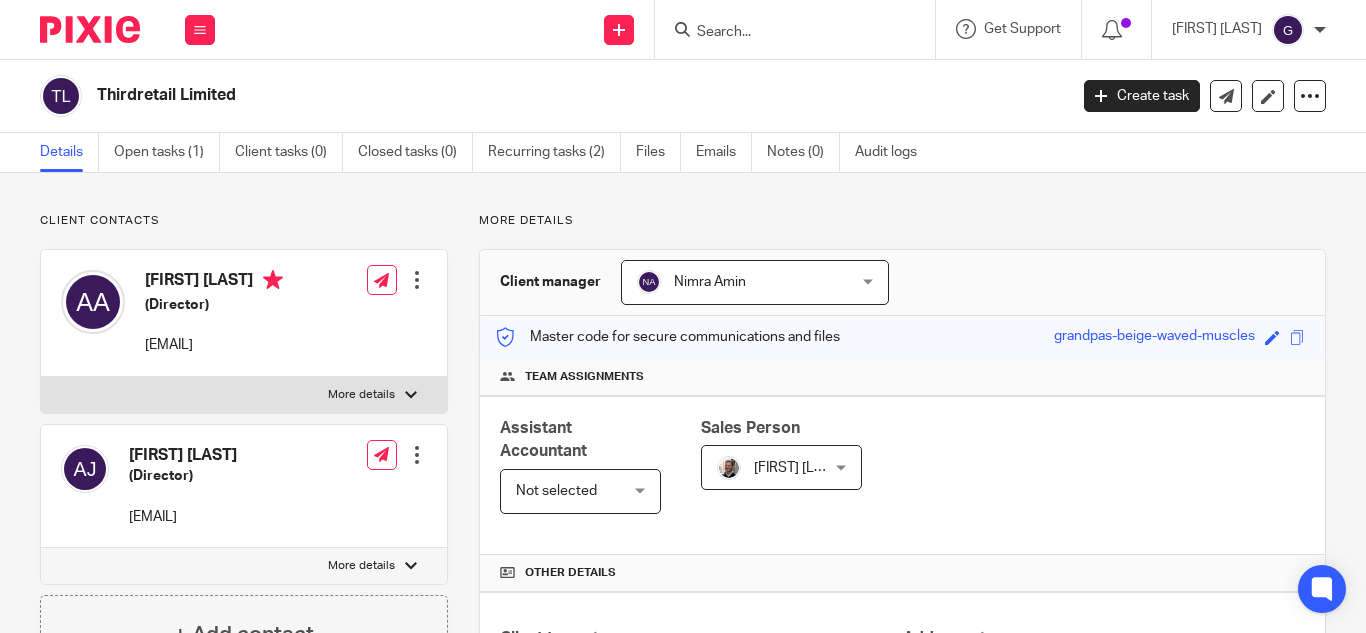 scroll, scrollTop: 0, scrollLeft: 0, axis: both 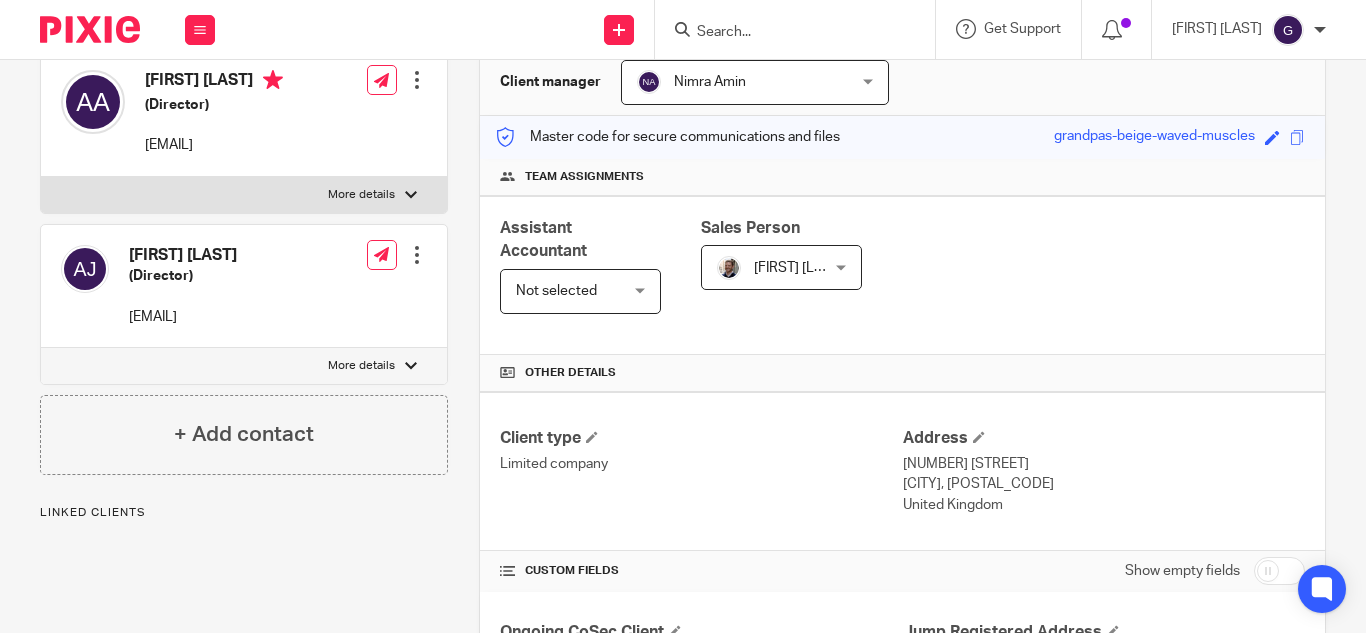 click on "Not selected
Not selected" at bounding box center (580, 291) 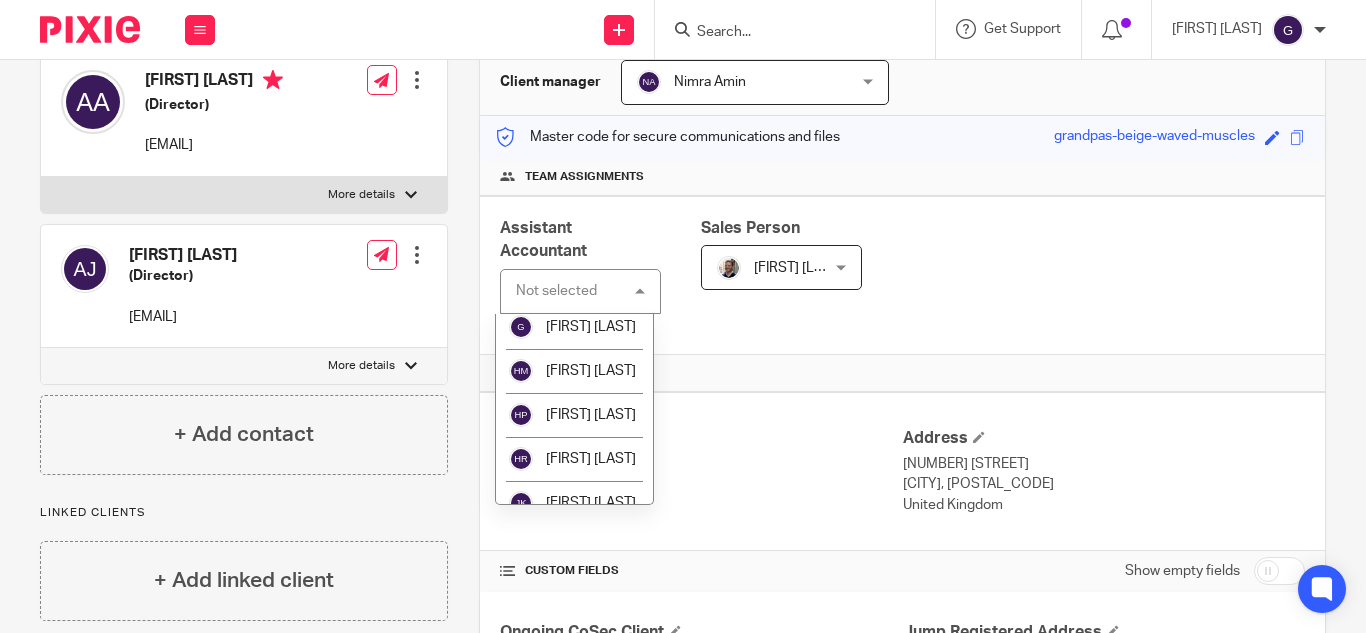 scroll, scrollTop: 1200, scrollLeft: 0, axis: vertical 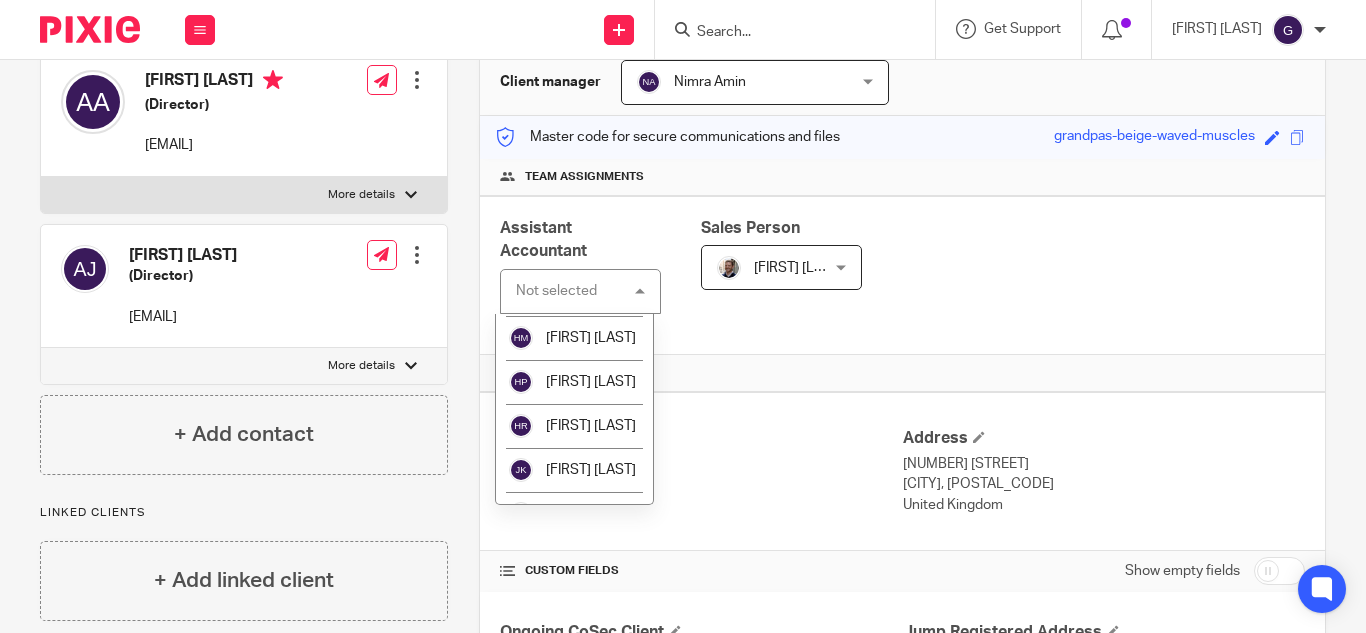 click on "[FIRST] [LAST]" at bounding box center (591, 162) 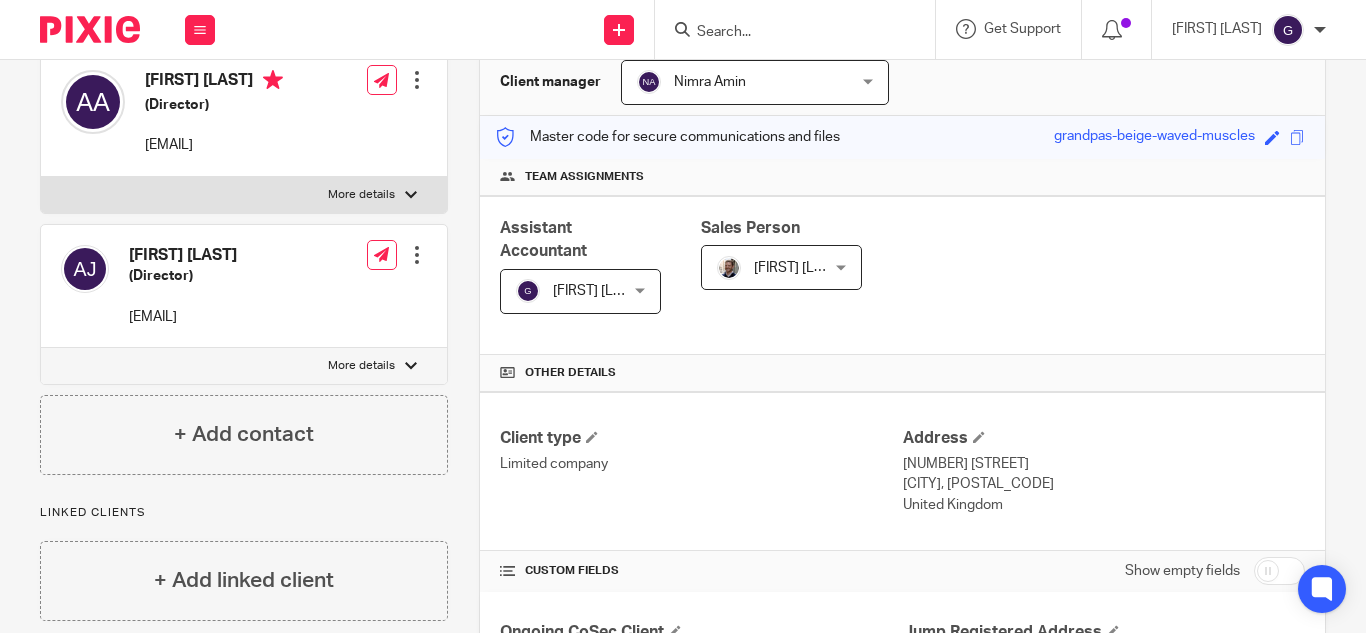click on "Other details" at bounding box center [902, 373] 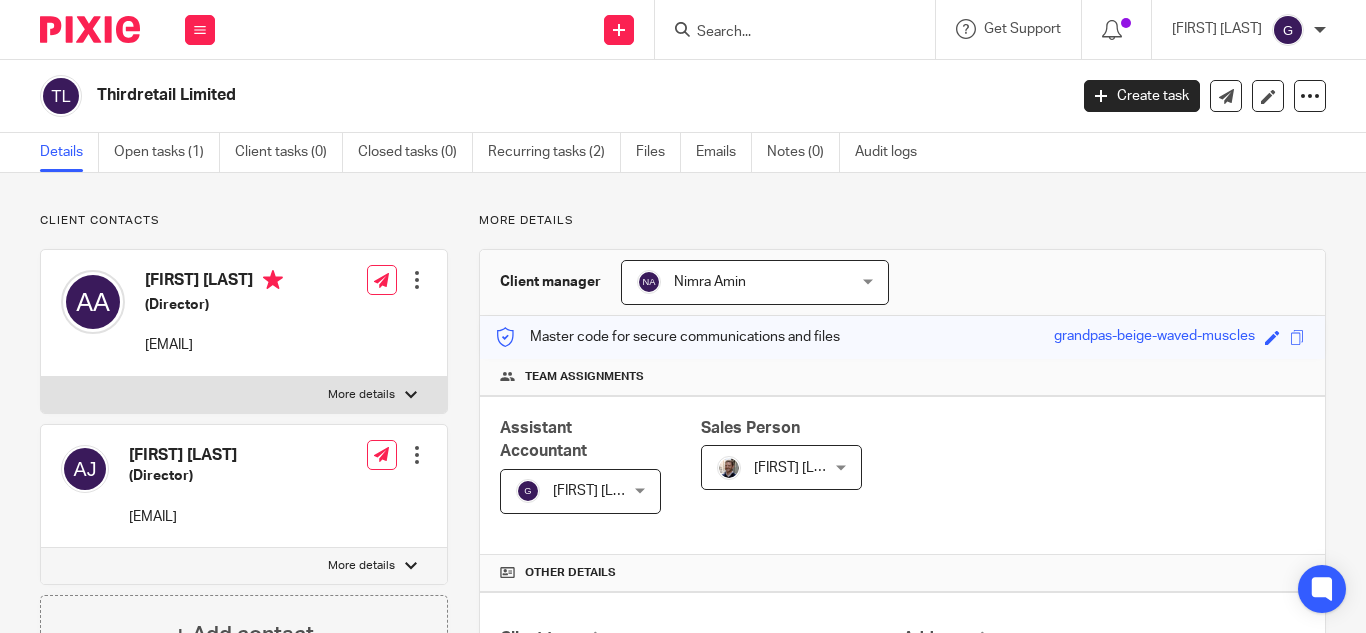 scroll, scrollTop: 0, scrollLeft: 0, axis: both 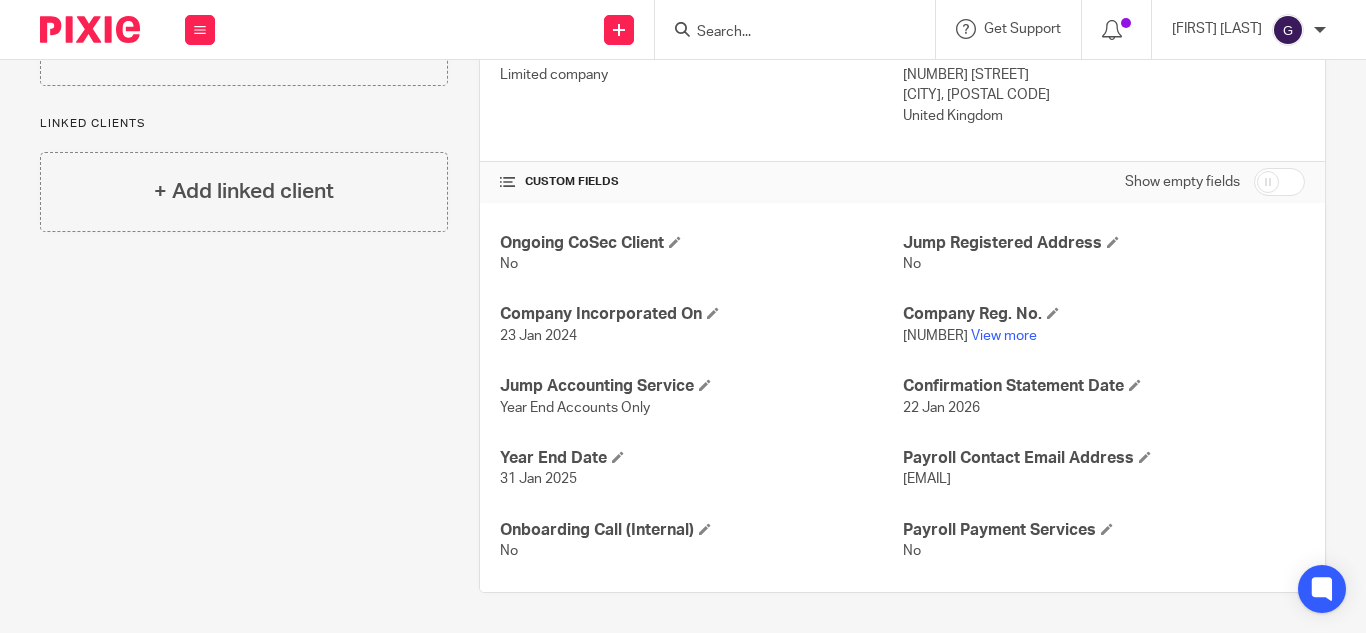 click at bounding box center (785, 33) 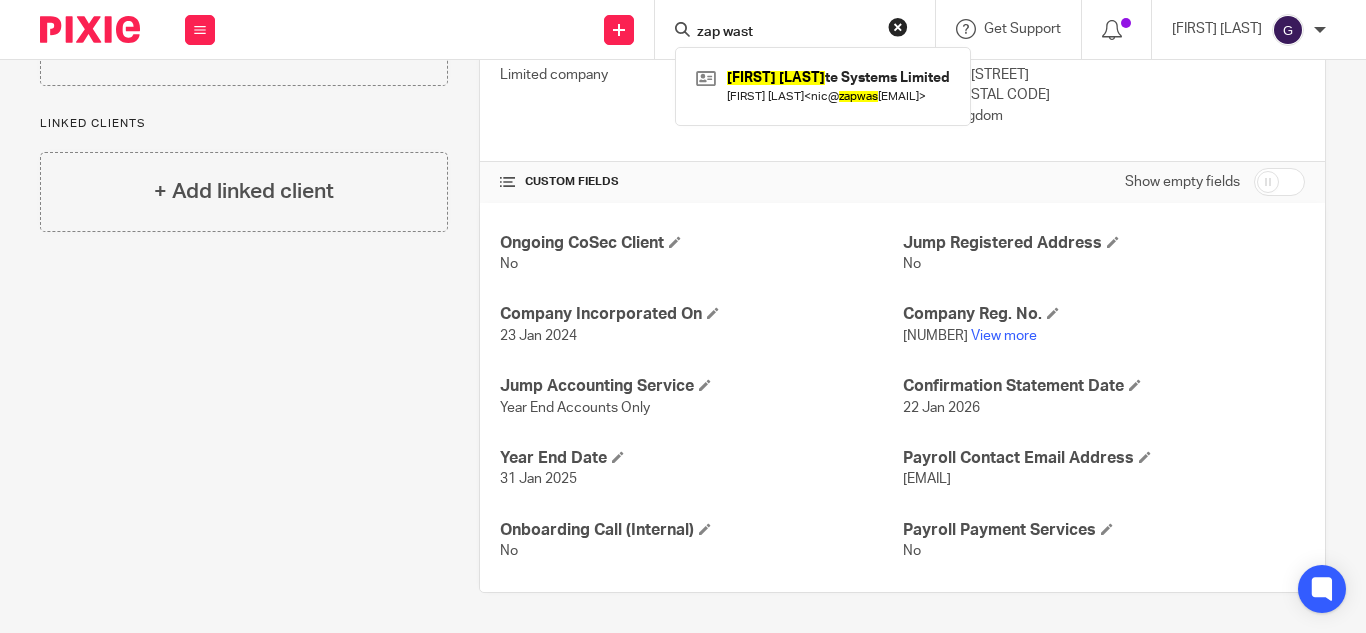 type on "zap wast" 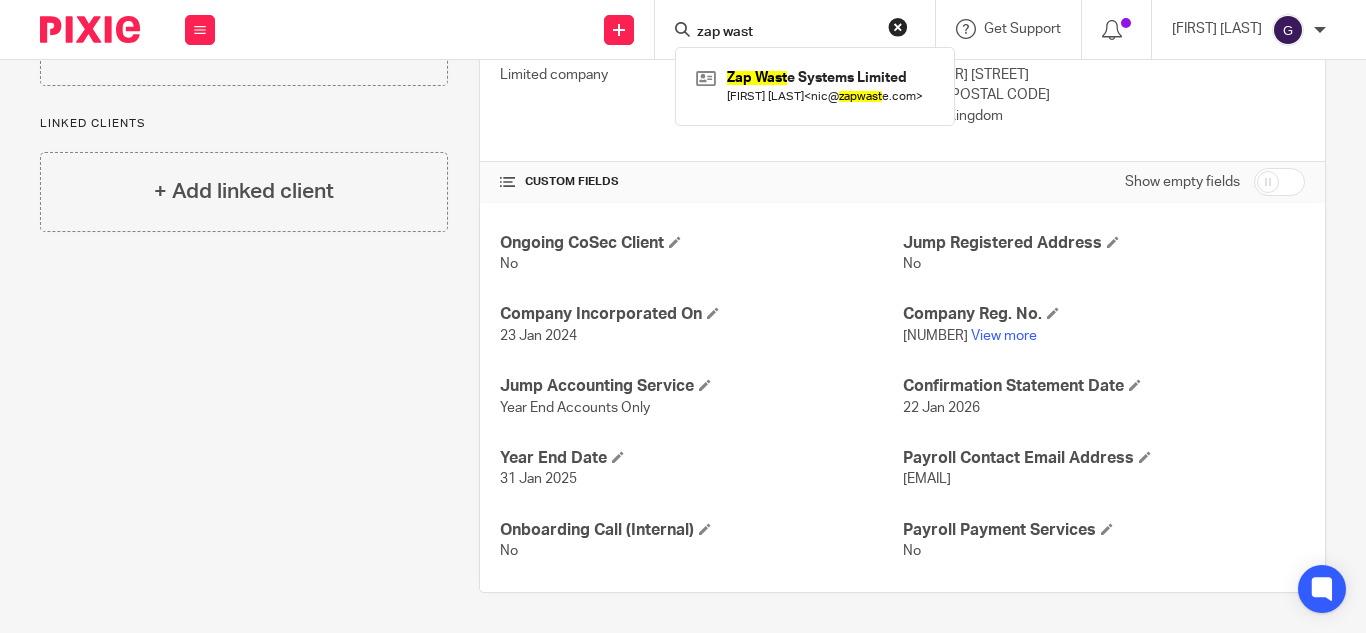 click at bounding box center [815, 86] 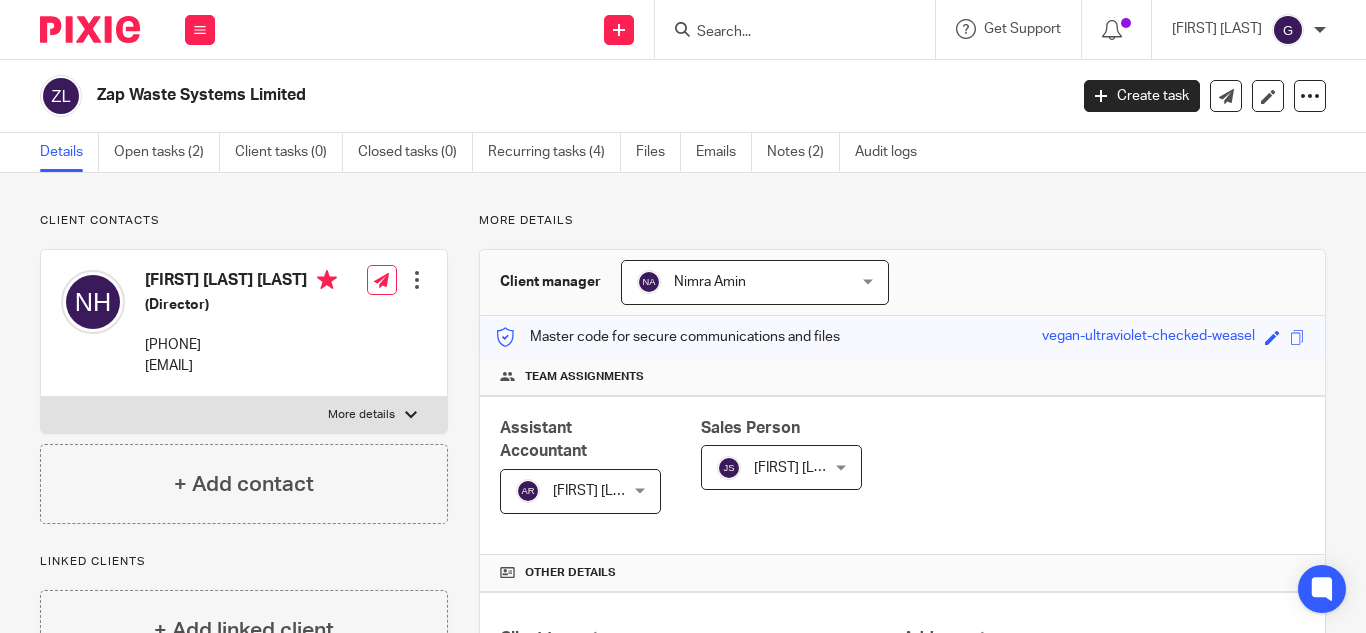 scroll, scrollTop: 0, scrollLeft: 0, axis: both 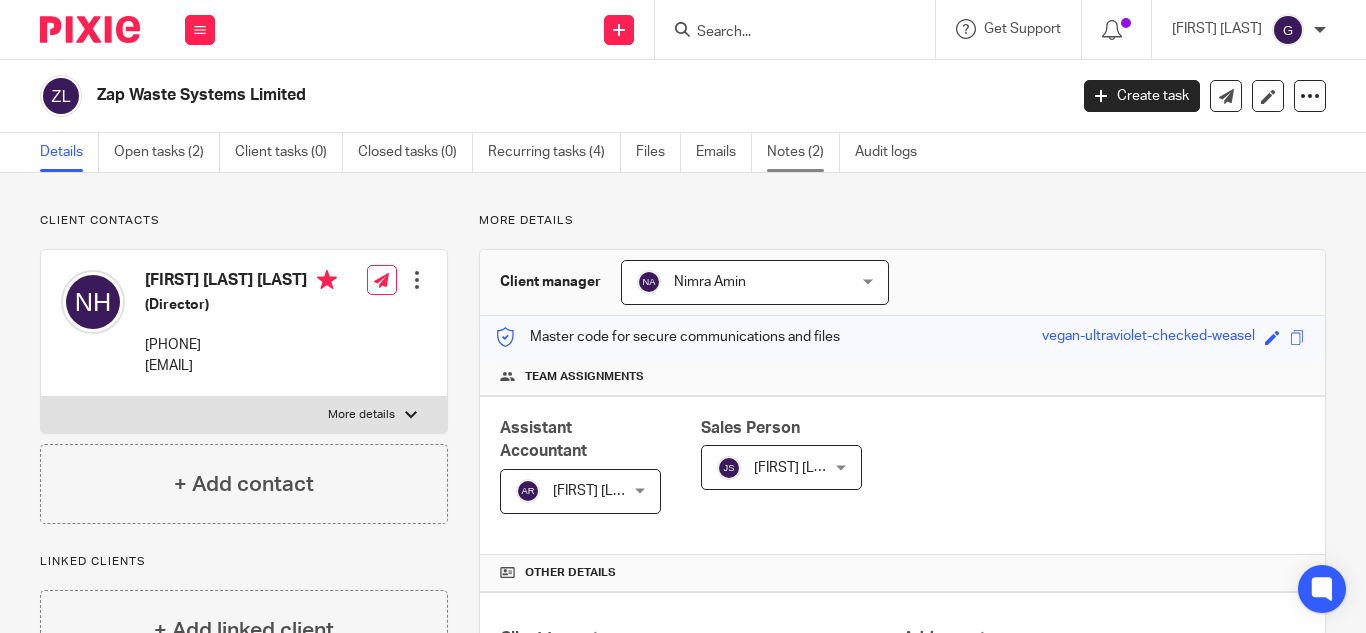 click on "Notes (2)" at bounding box center (803, 152) 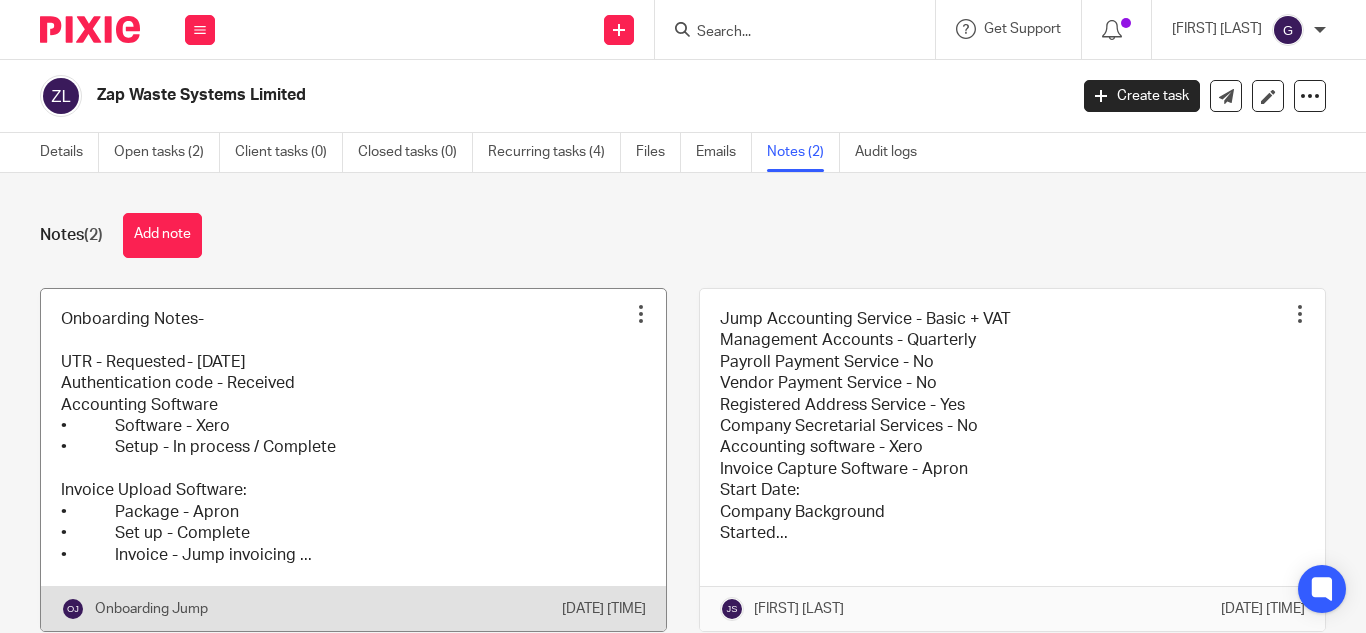 scroll, scrollTop: 0, scrollLeft: 0, axis: both 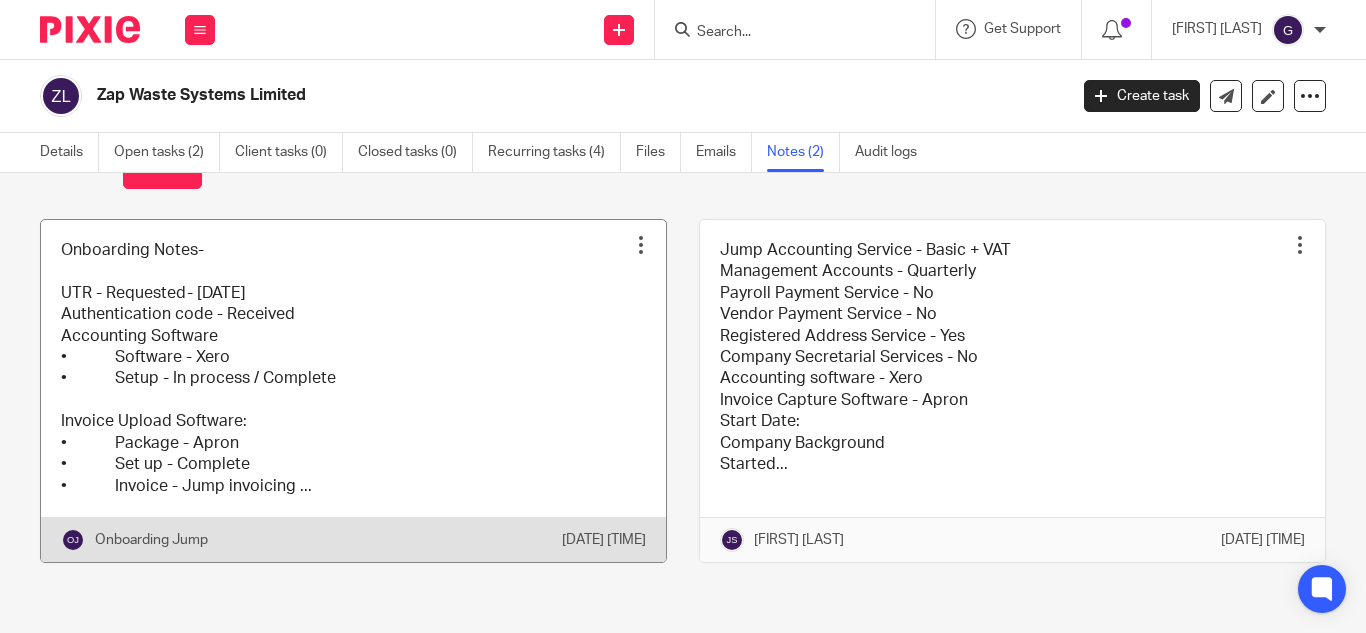 click at bounding box center (353, 391) 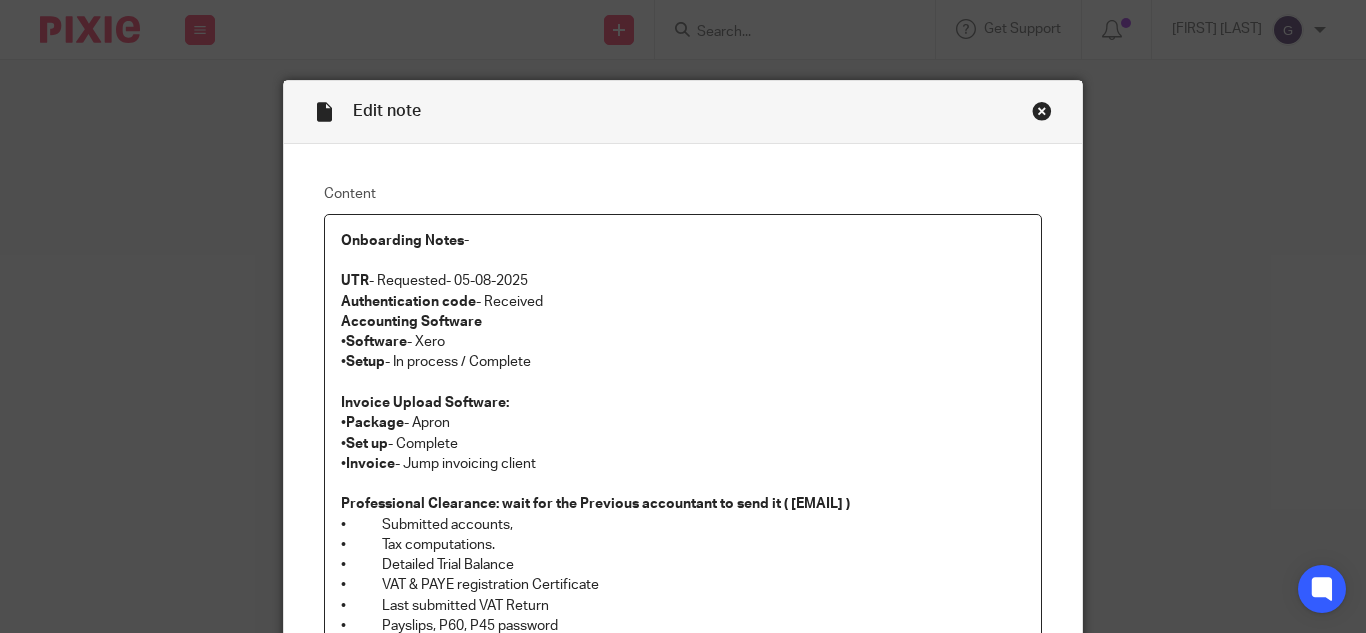 scroll, scrollTop: 0, scrollLeft: 0, axis: both 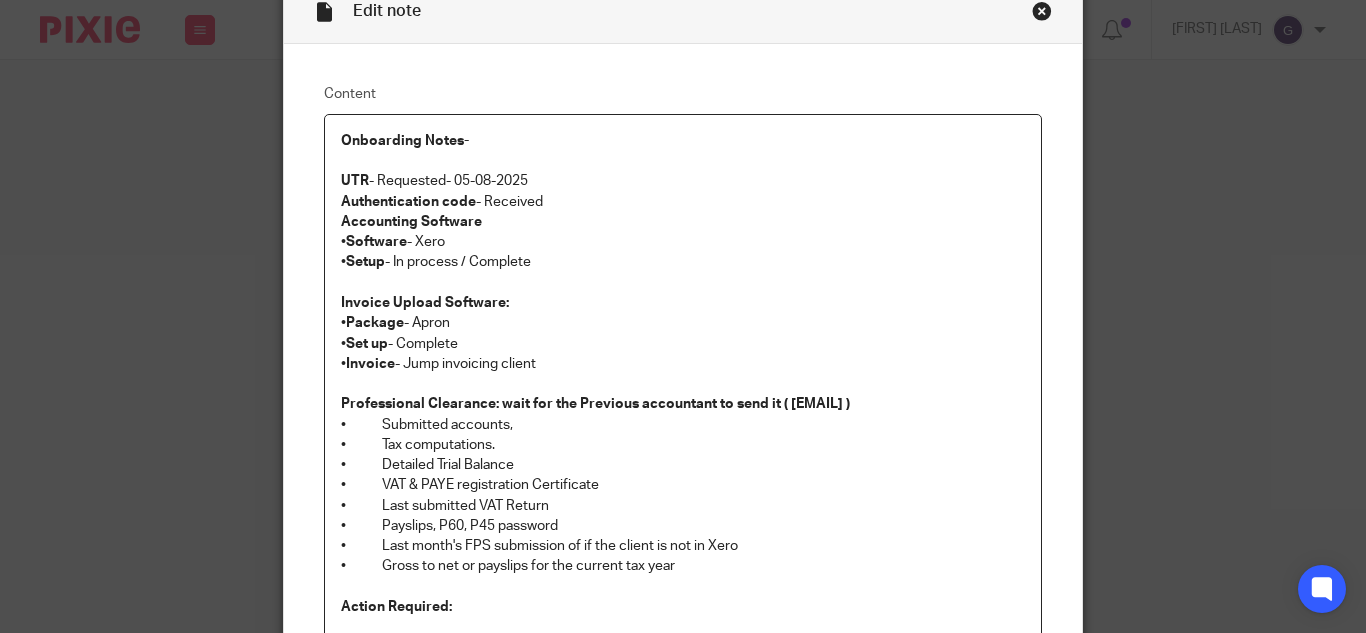 click at bounding box center (1042, 11) 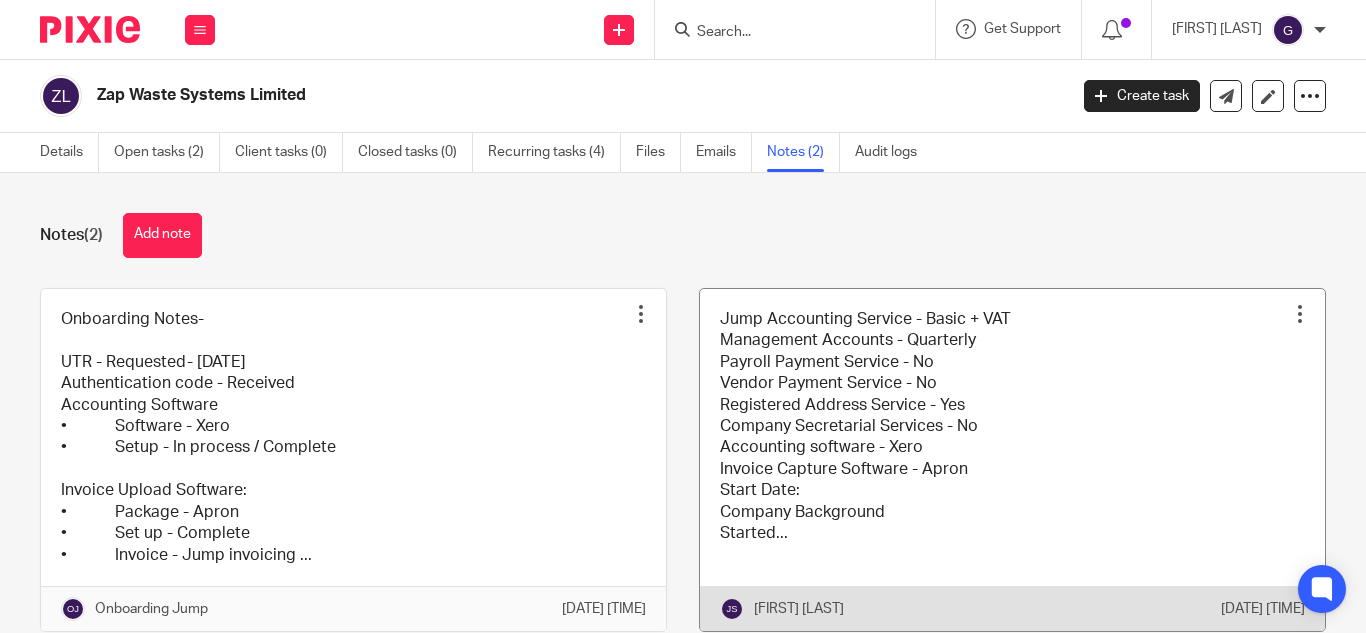 scroll, scrollTop: 0, scrollLeft: 0, axis: both 